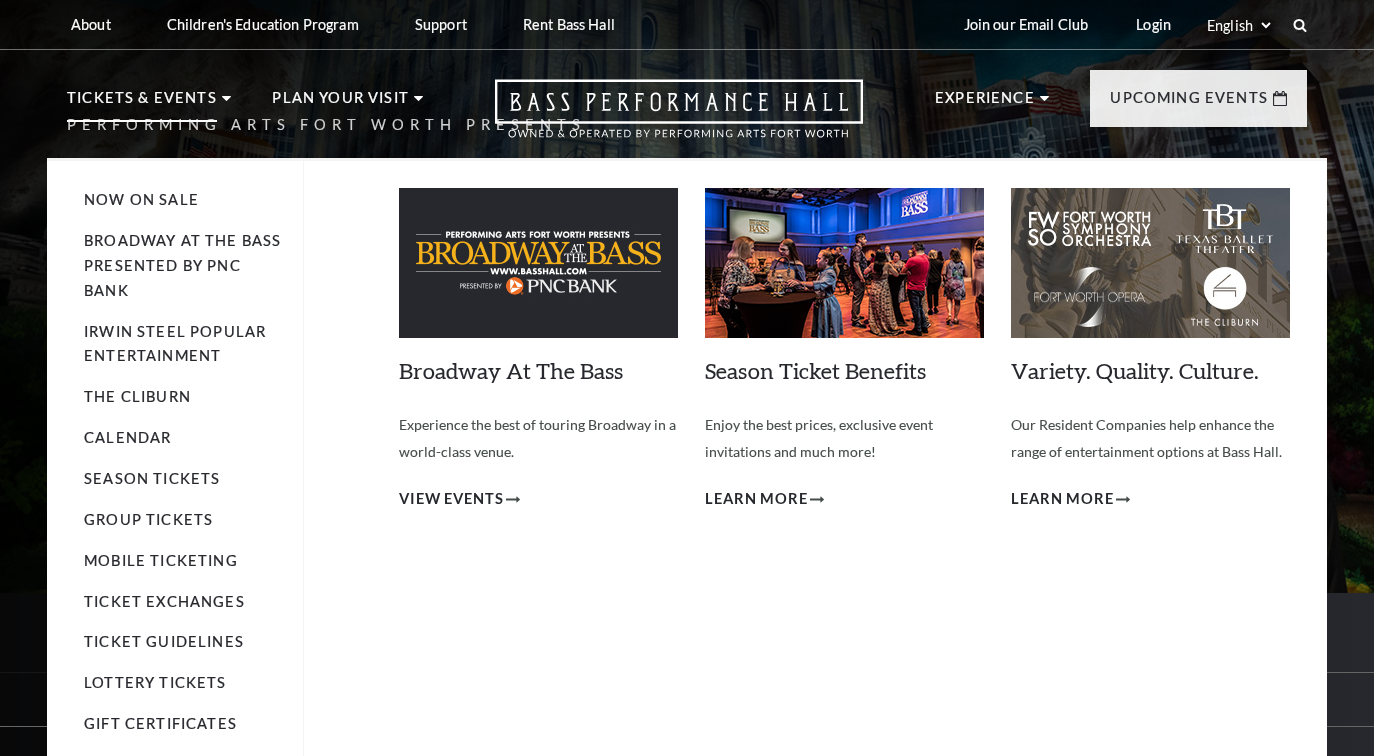 scroll, scrollTop: 0, scrollLeft: 0, axis: both 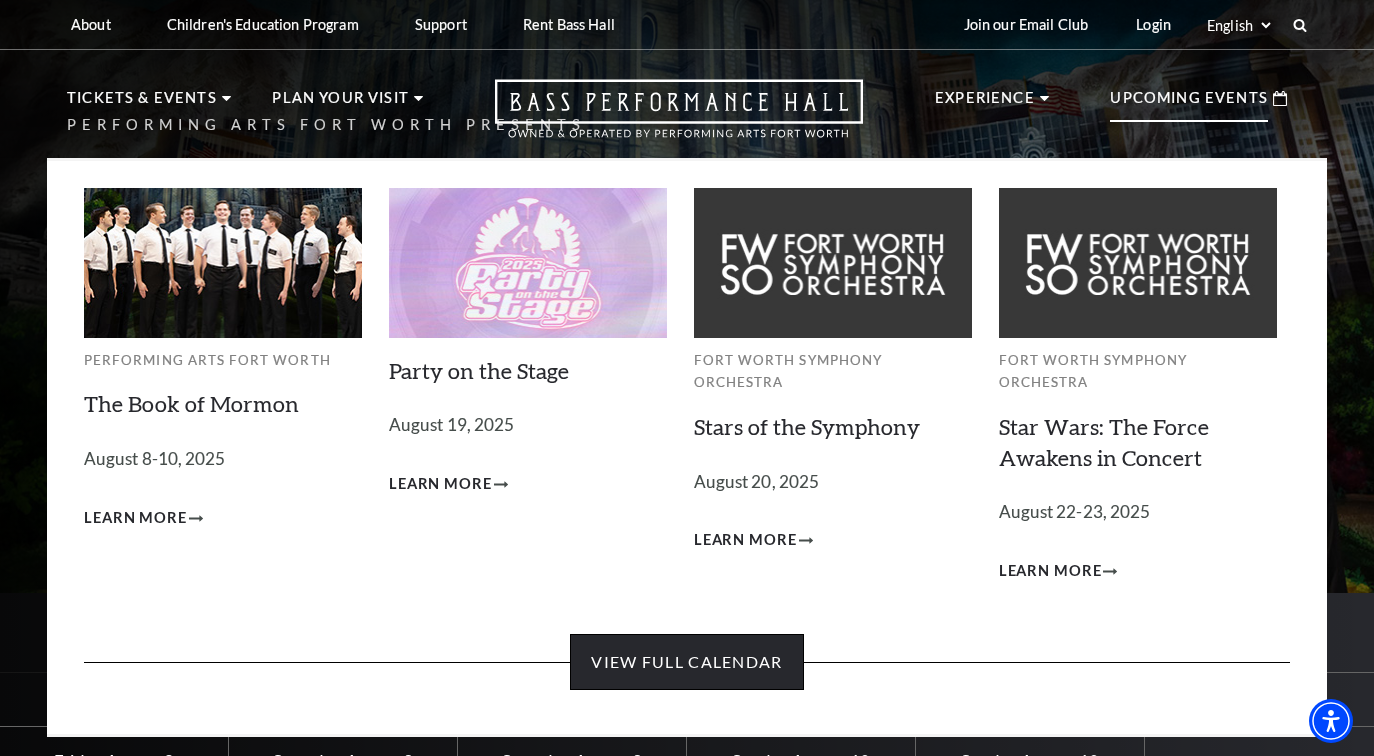 click on "View Full Calendar" at bounding box center (686, 662) 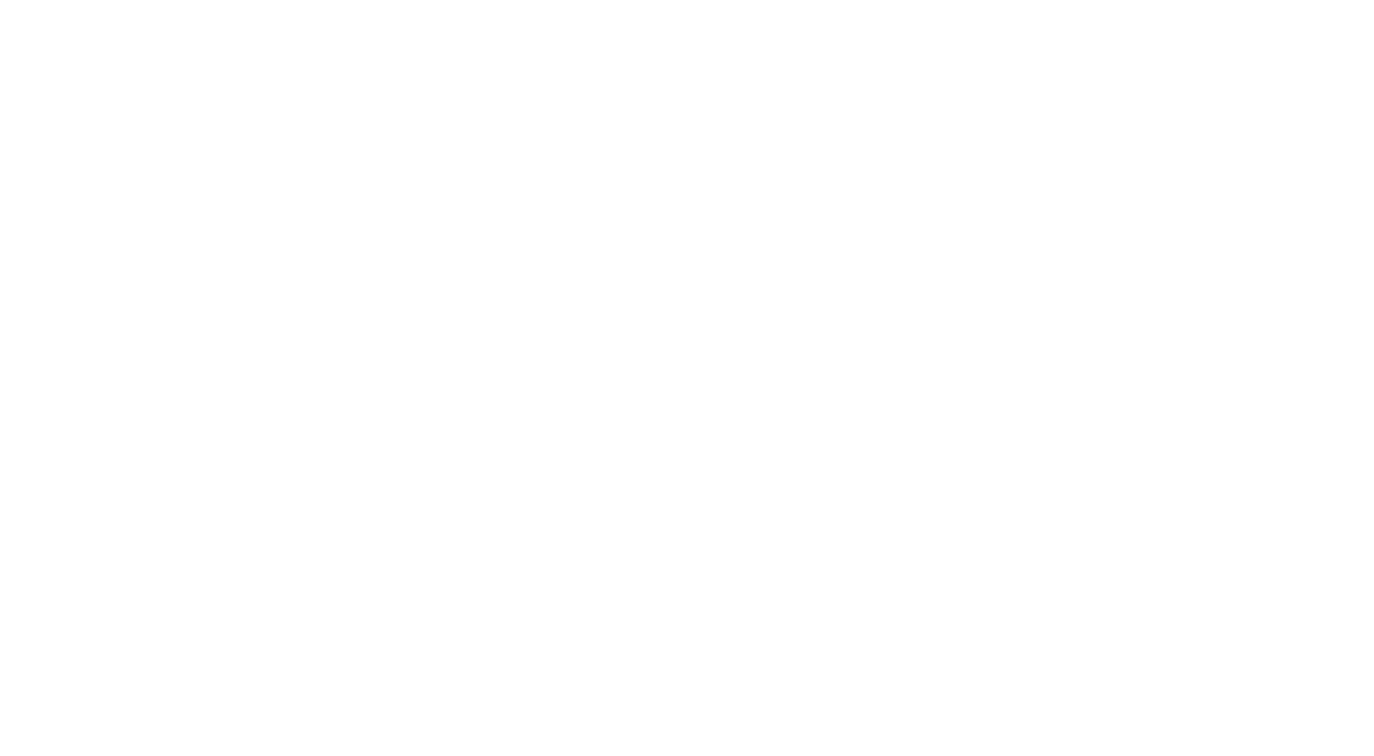 scroll, scrollTop: 0, scrollLeft: 0, axis: both 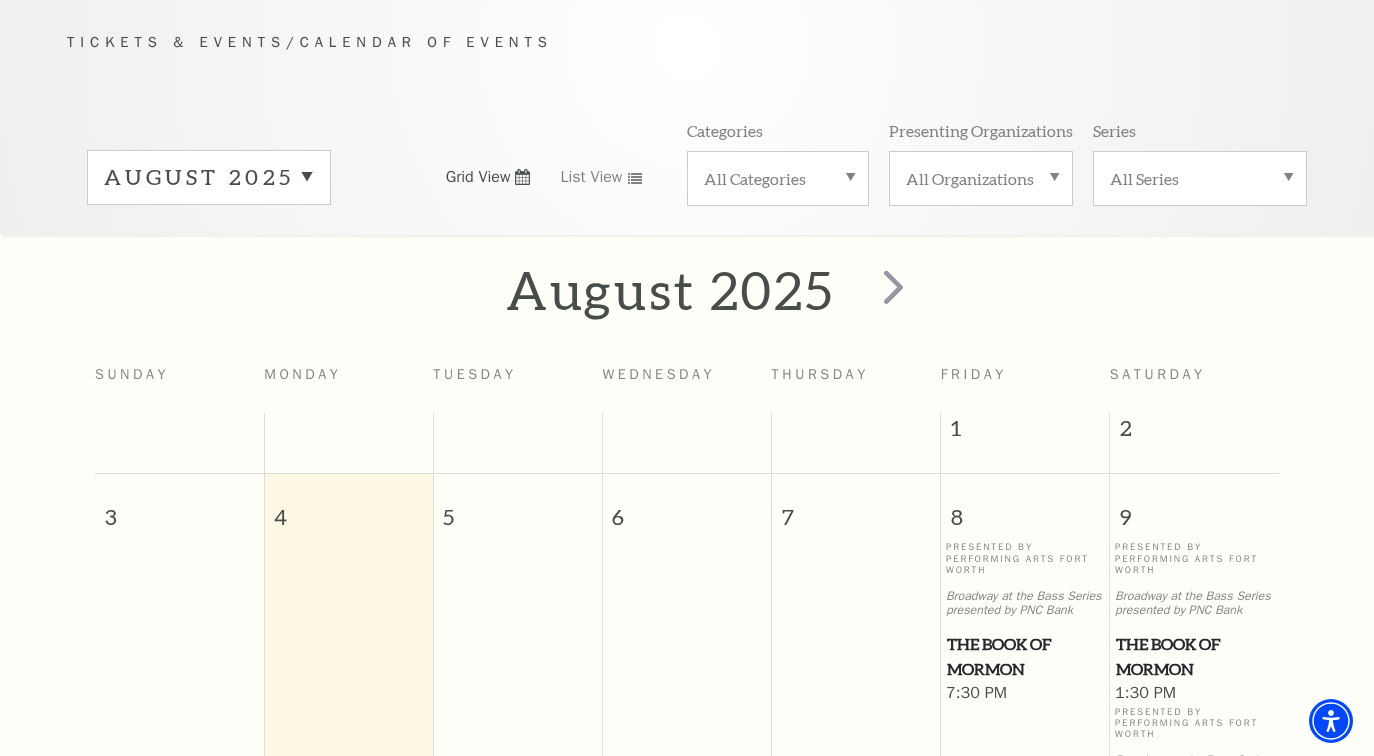 click on "Categories" at bounding box center (778, 135) 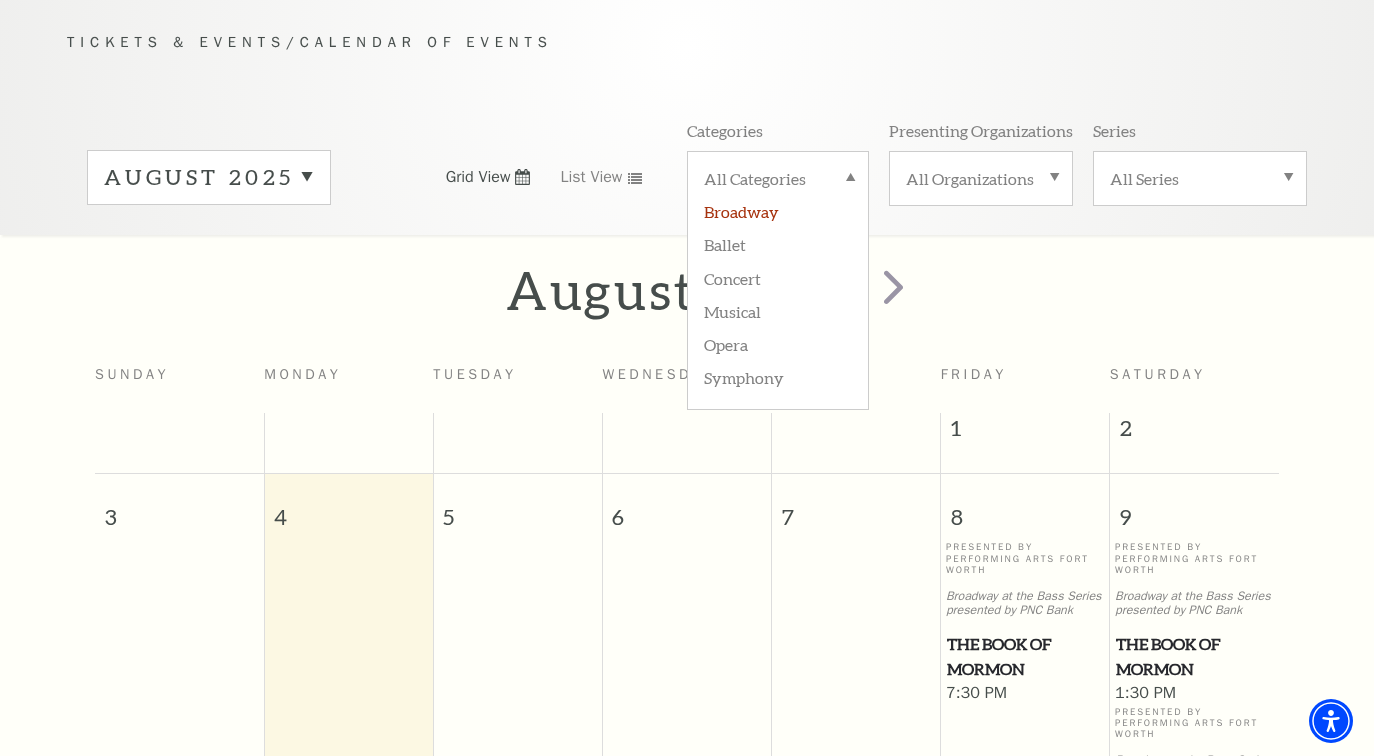 click on "Broadway" at bounding box center (778, 210) 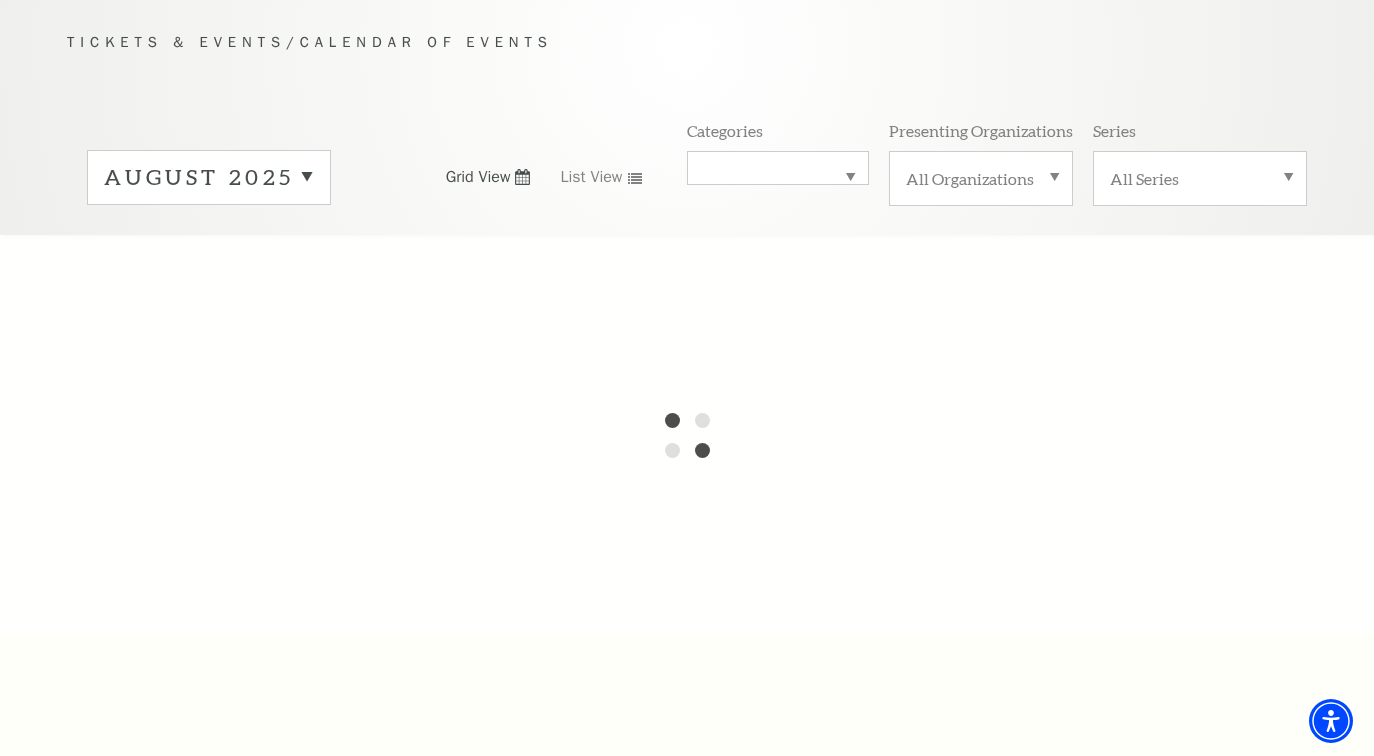 click on "All Series" at bounding box center (1200, 178) 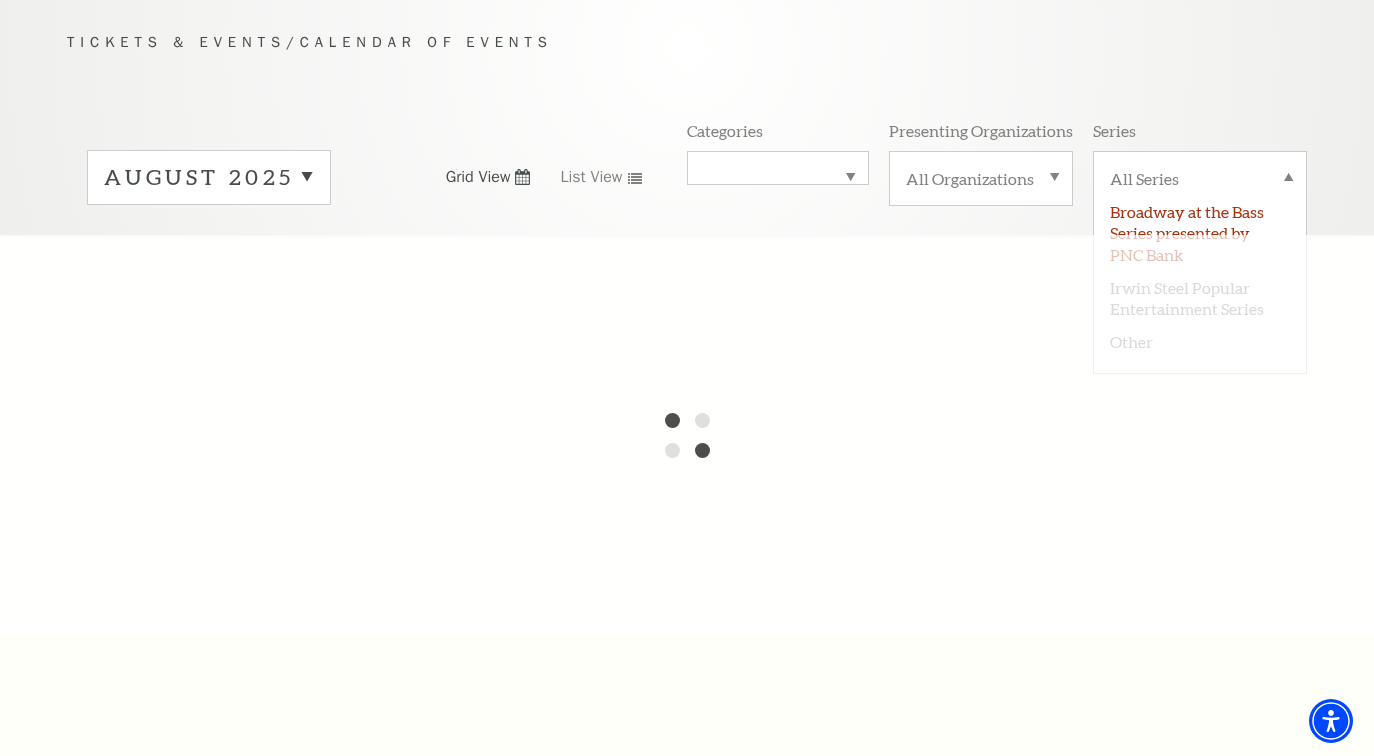 click on "Broadway at the Bass Series presented by PNC Bank" at bounding box center [1200, 231] 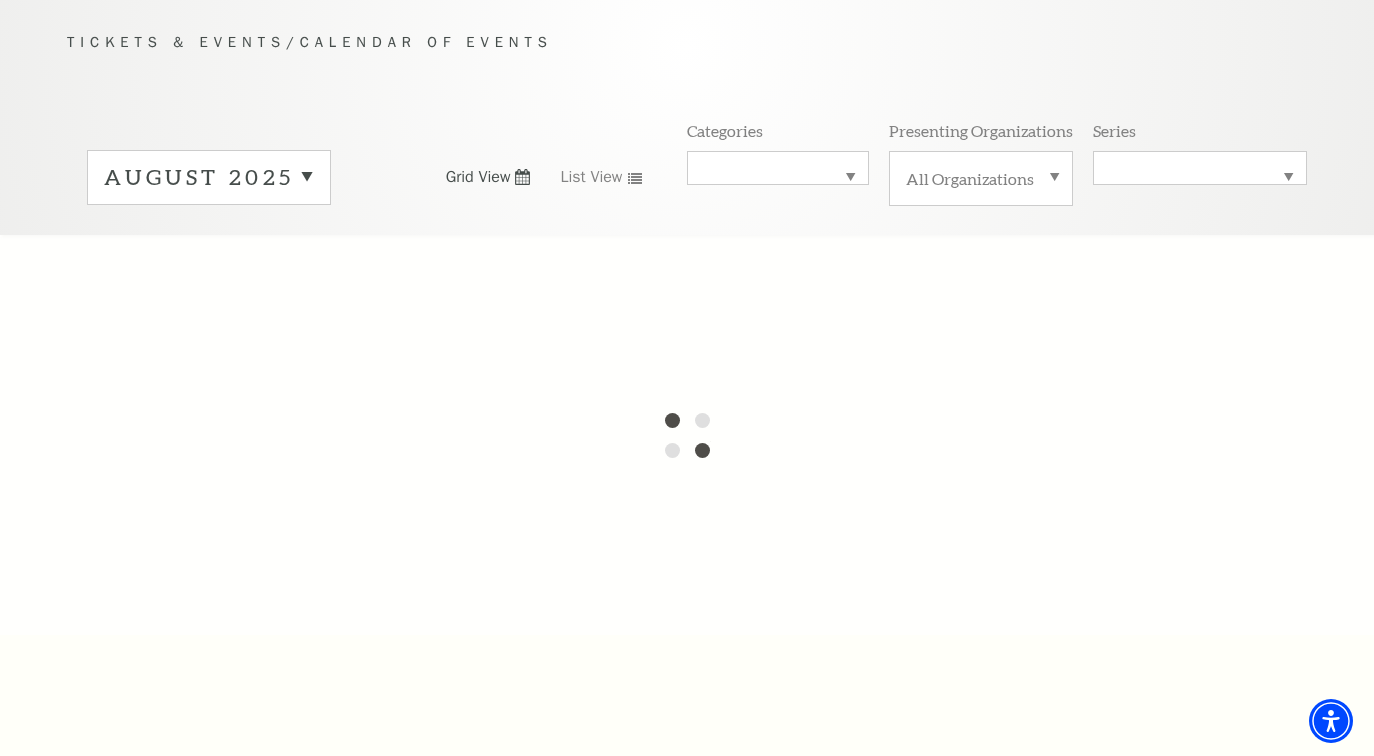 click on "Broadway" at bounding box center [778, 168] 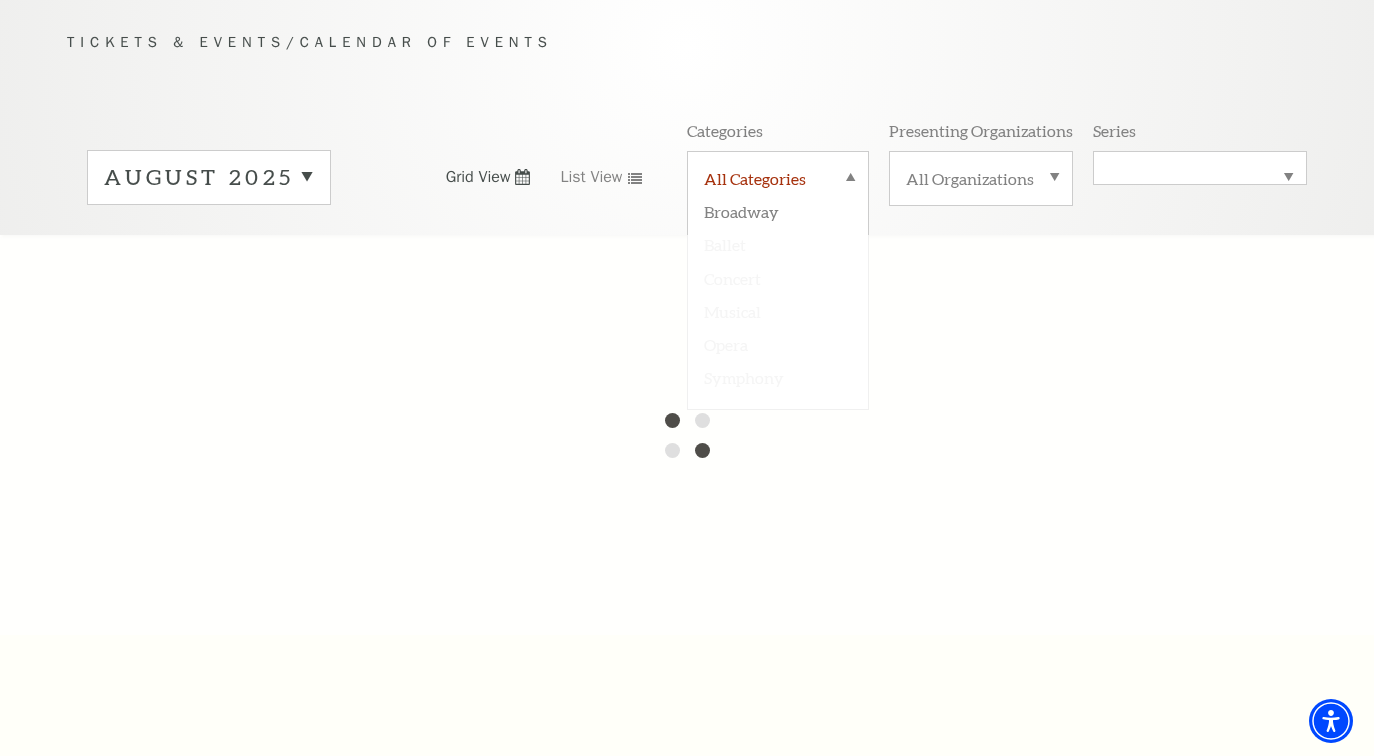 click on "All Categories" at bounding box center (778, 181) 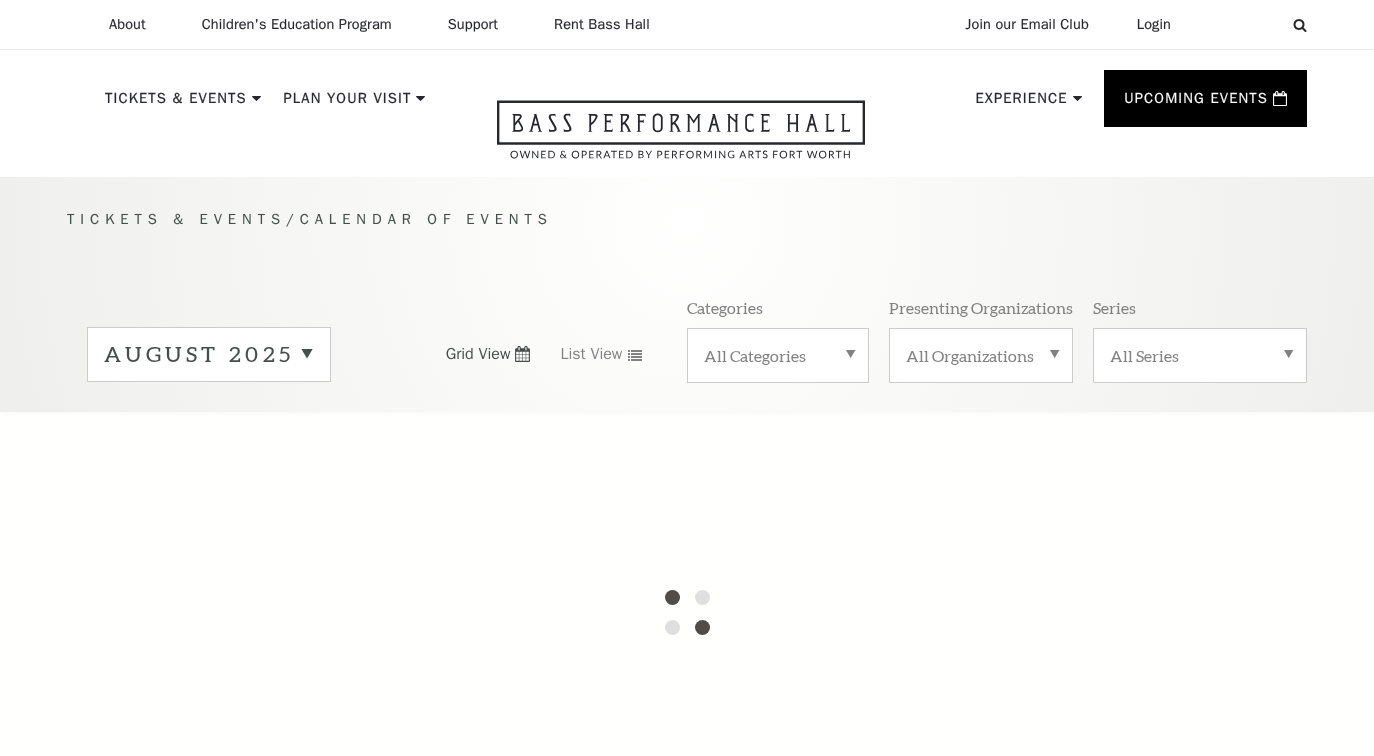 scroll, scrollTop: 0, scrollLeft: 0, axis: both 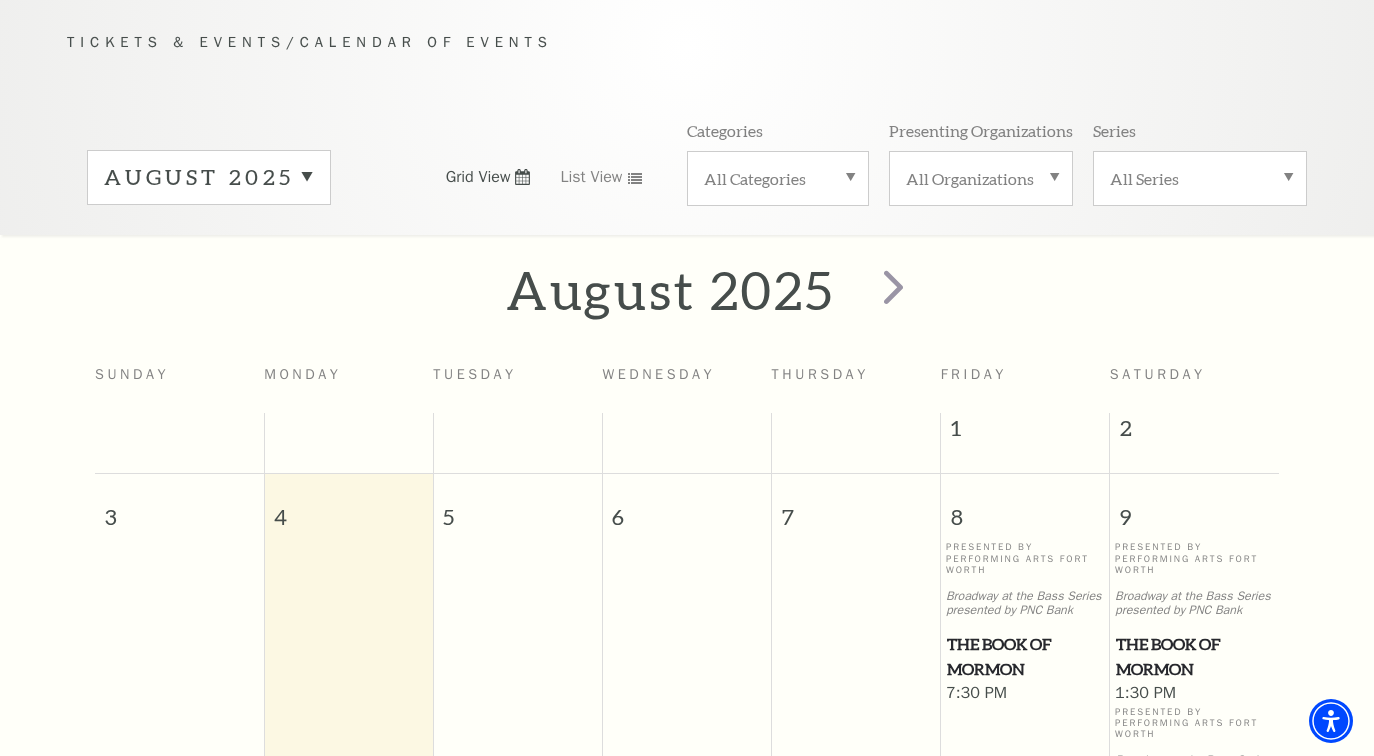 click on "All Series" at bounding box center [1200, 178] 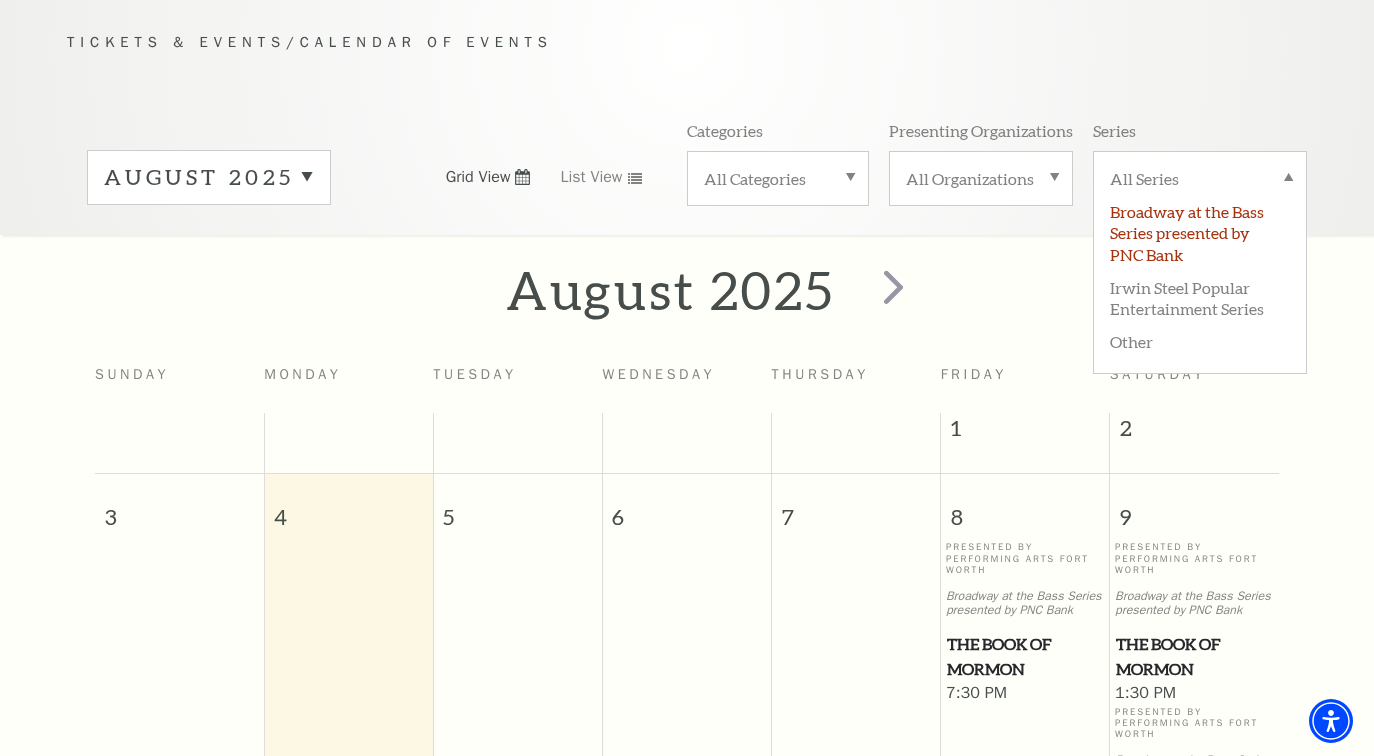 click on "Broadway at the Bass Series presented by PNC Bank" at bounding box center (1200, 231) 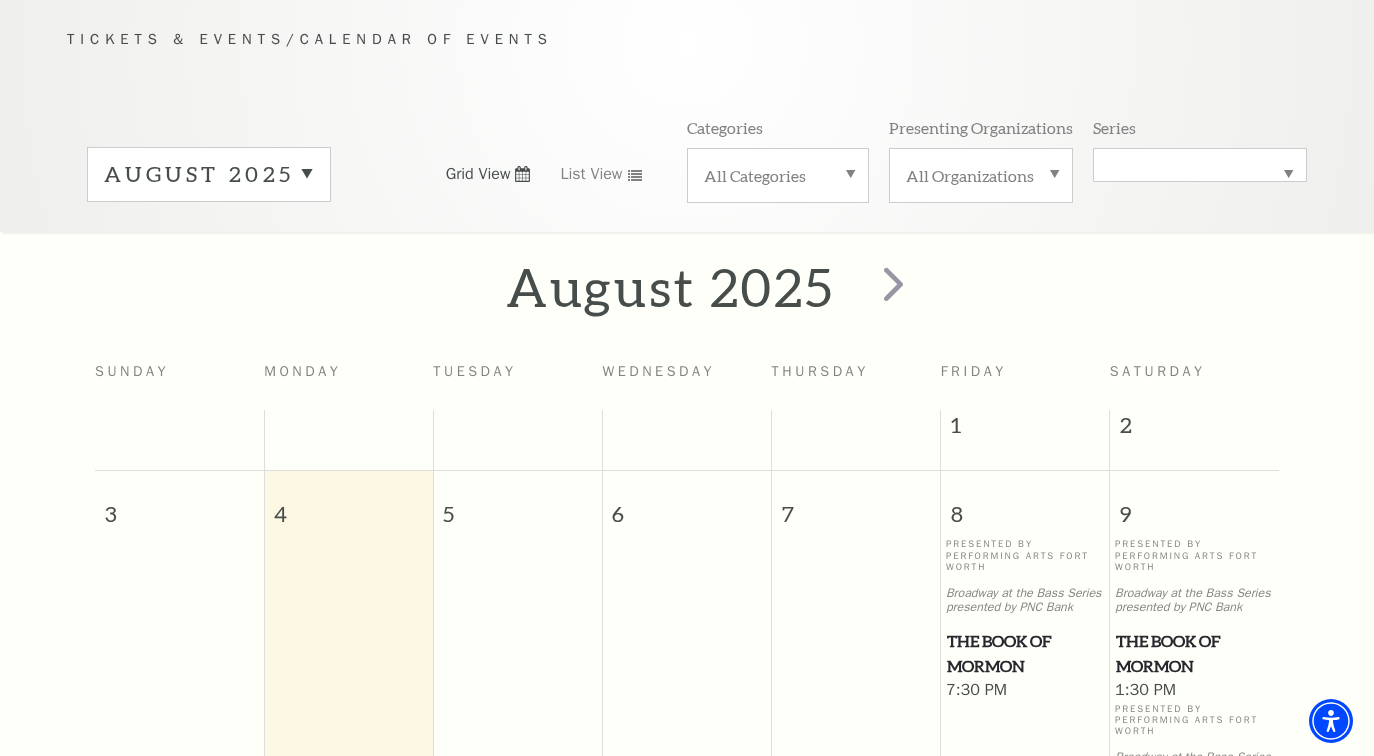 scroll, scrollTop: 177, scrollLeft: 0, axis: vertical 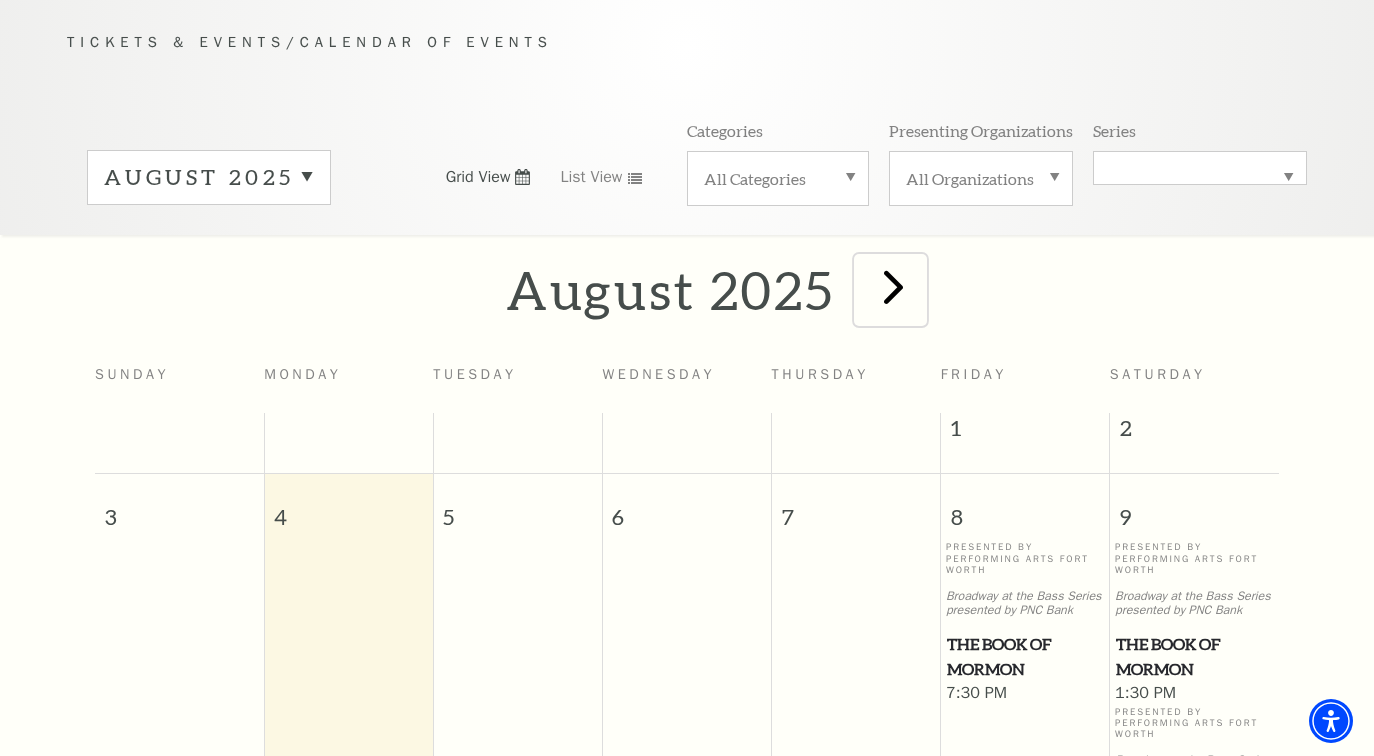 click at bounding box center (893, 286) 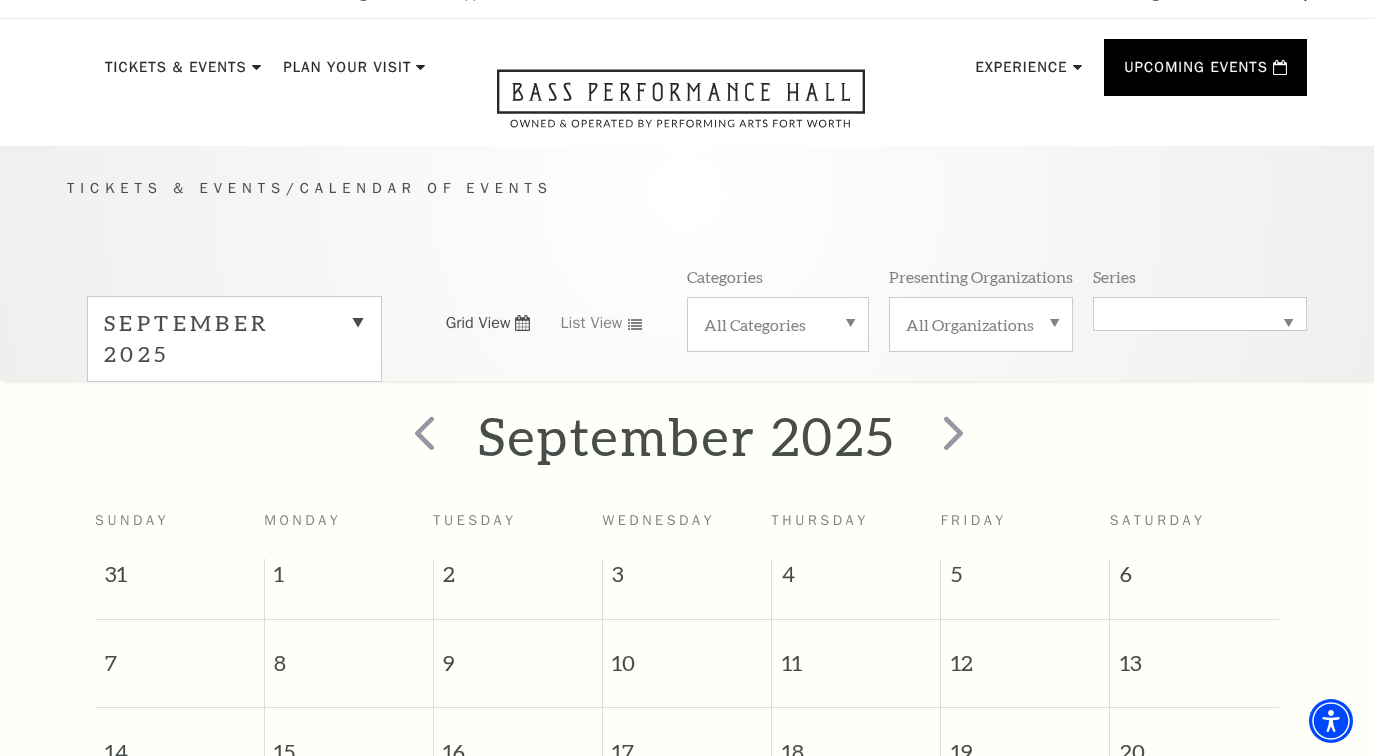 scroll, scrollTop: 0, scrollLeft: 0, axis: both 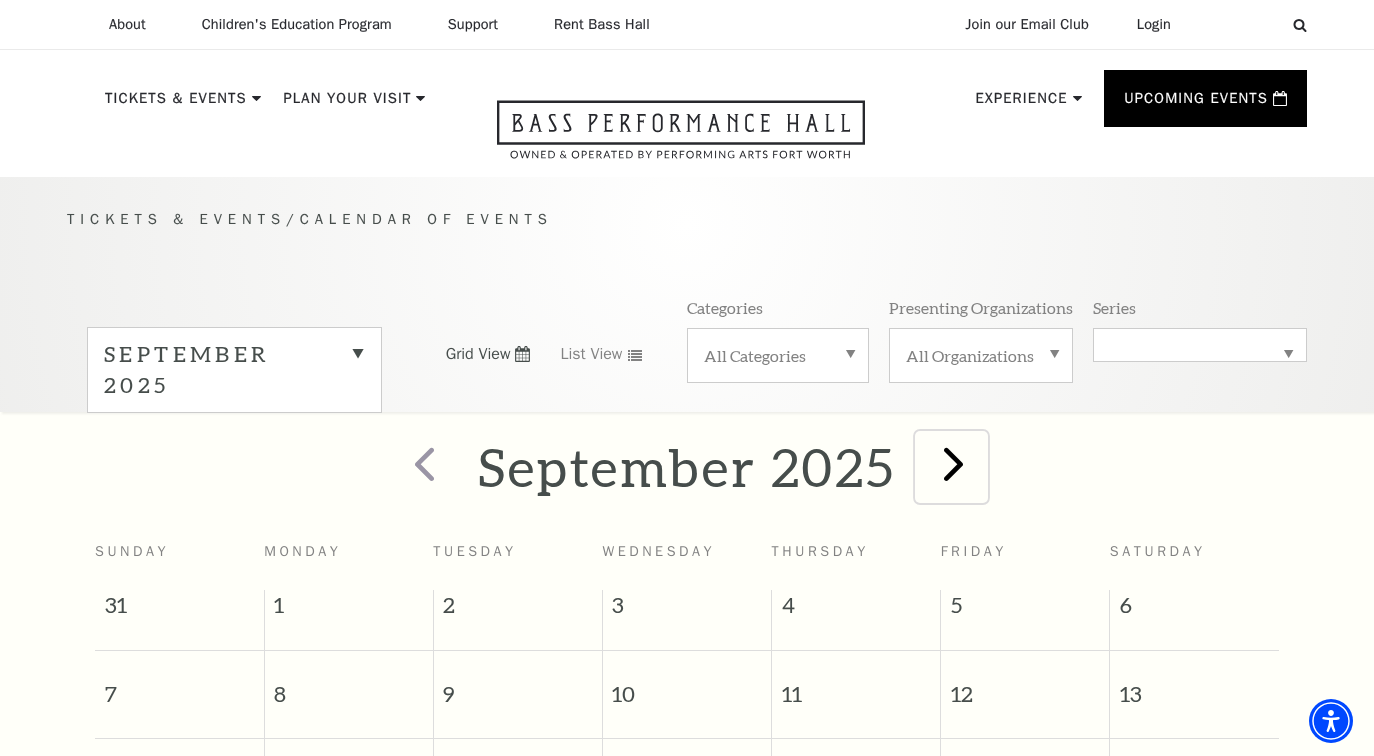 click at bounding box center (953, 463) 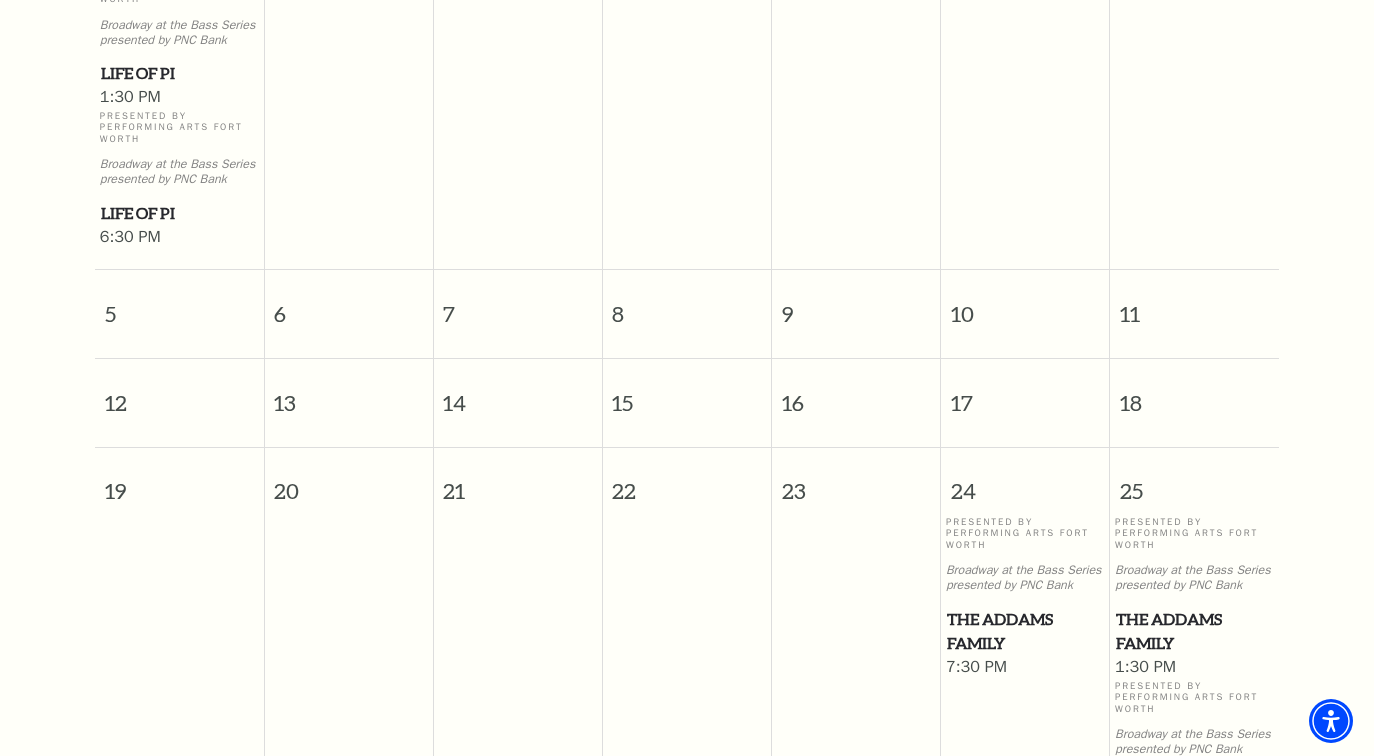 scroll, scrollTop: 377, scrollLeft: 0, axis: vertical 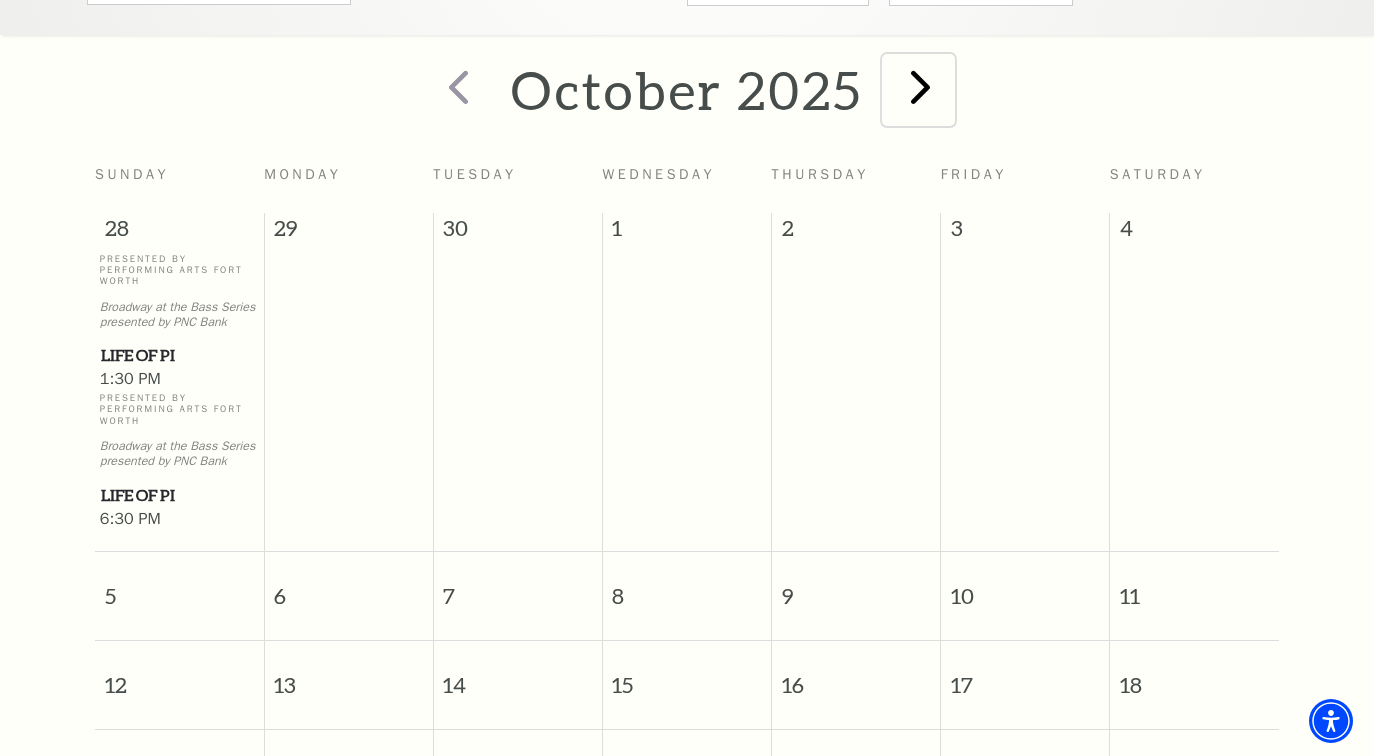 click at bounding box center [920, 86] 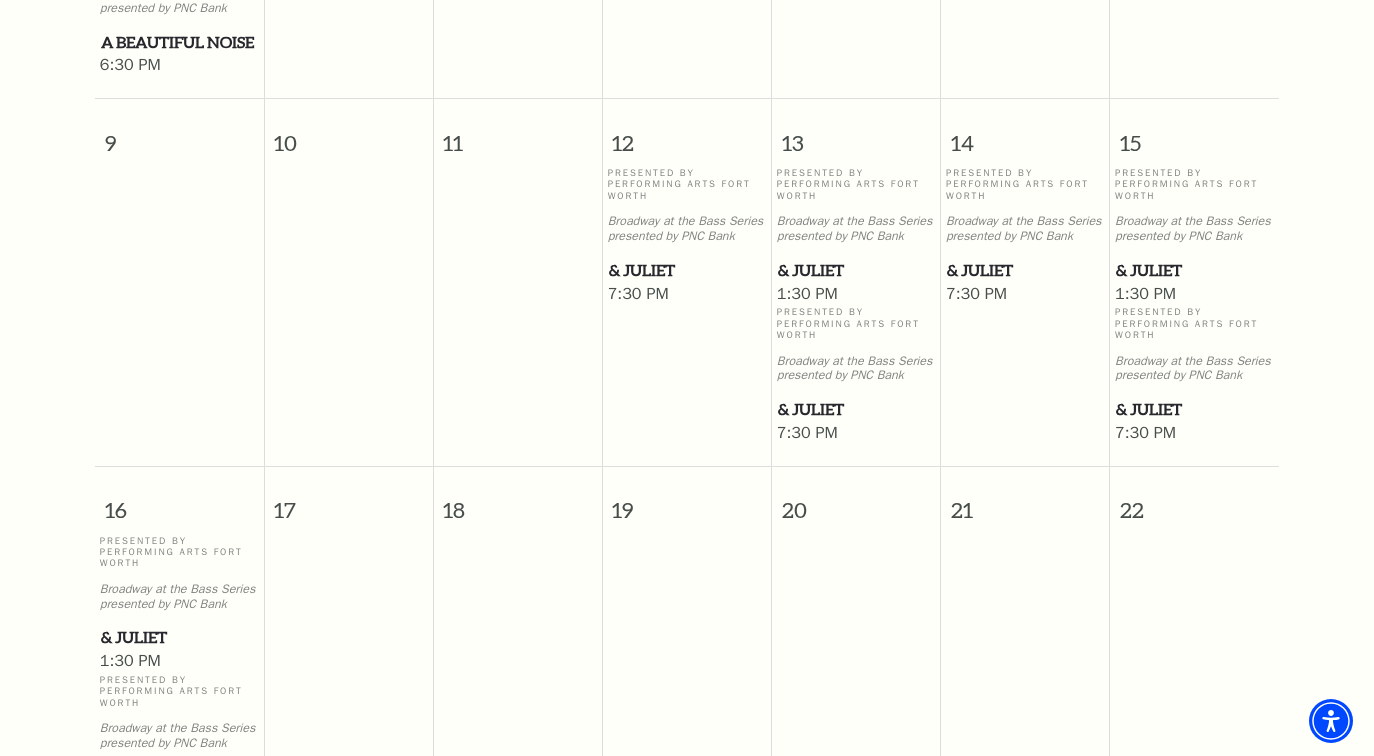 scroll, scrollTop: 1277, scrollLeft: 0, axis: vertical 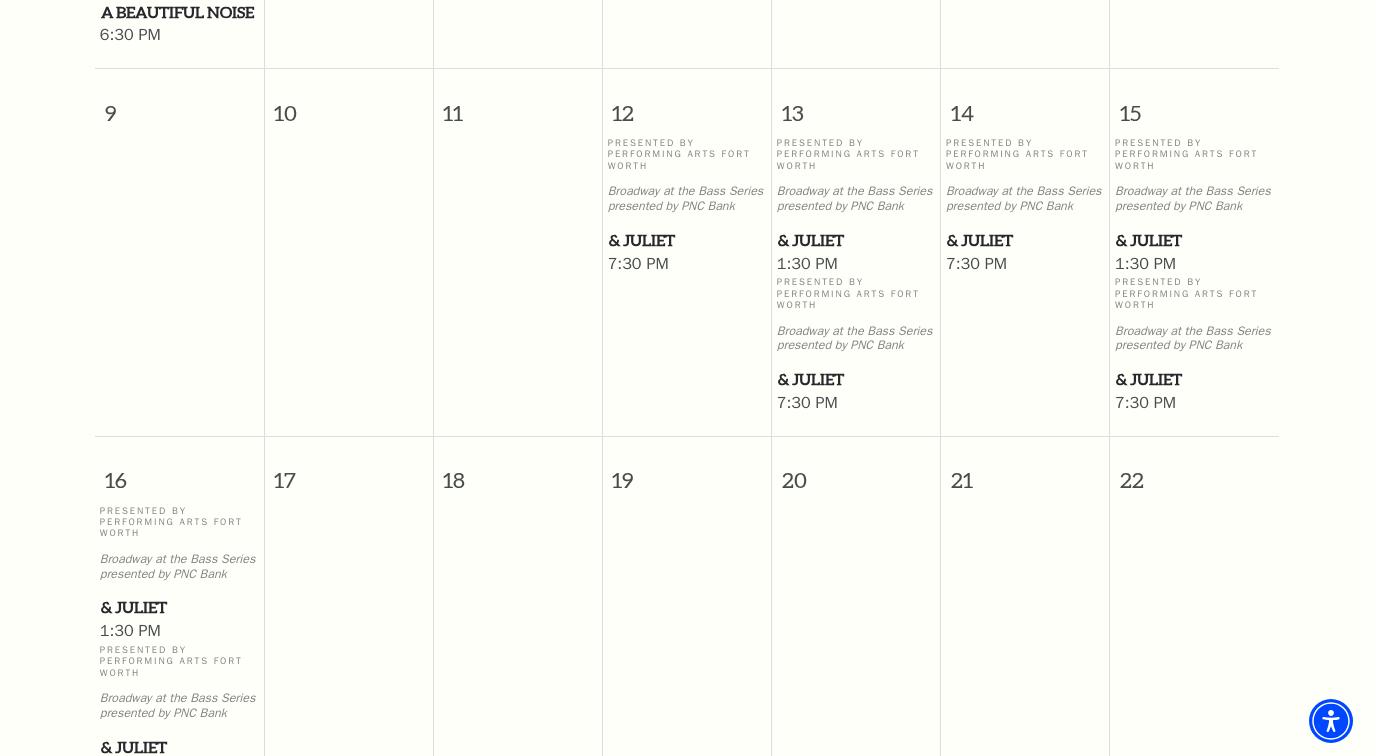 click on "& Juliet" at bounding box center (1194, 240) 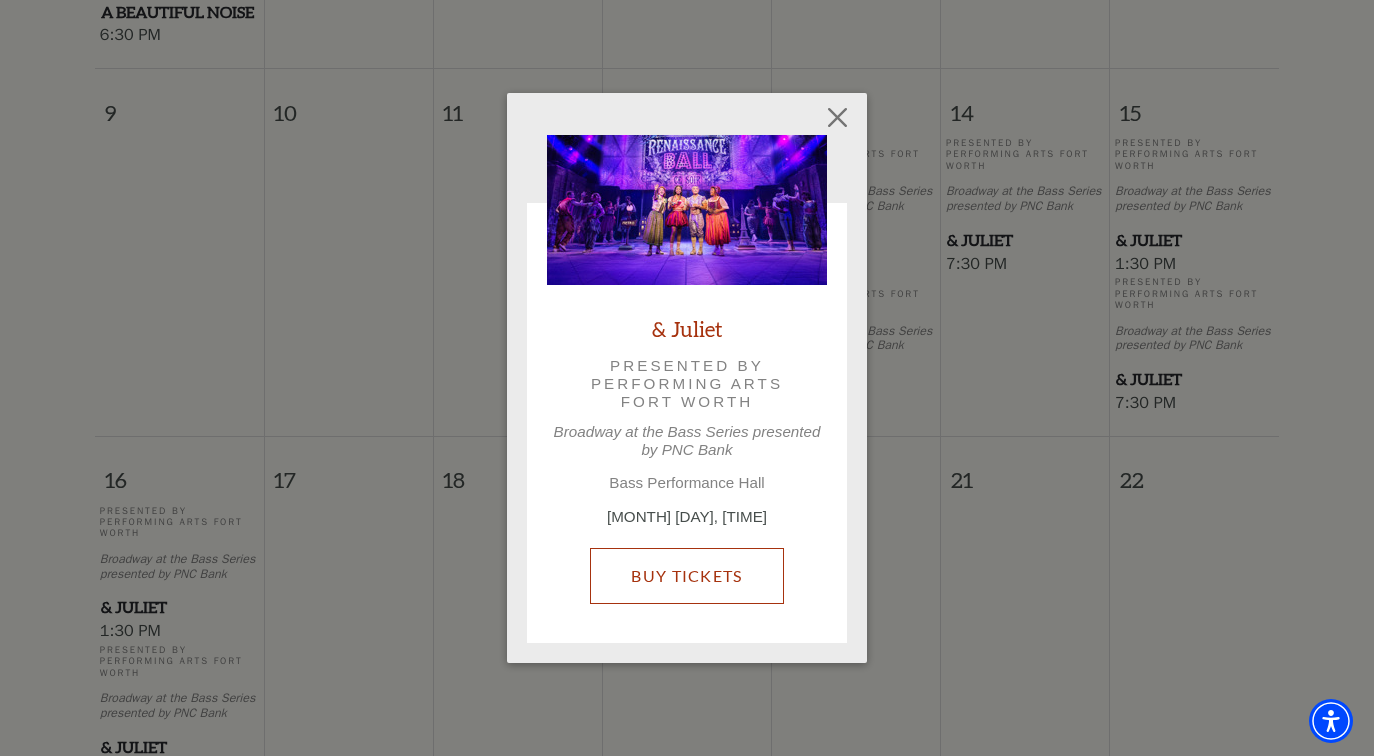 click on "Buy Tickets" at bounding box center (686, 576) 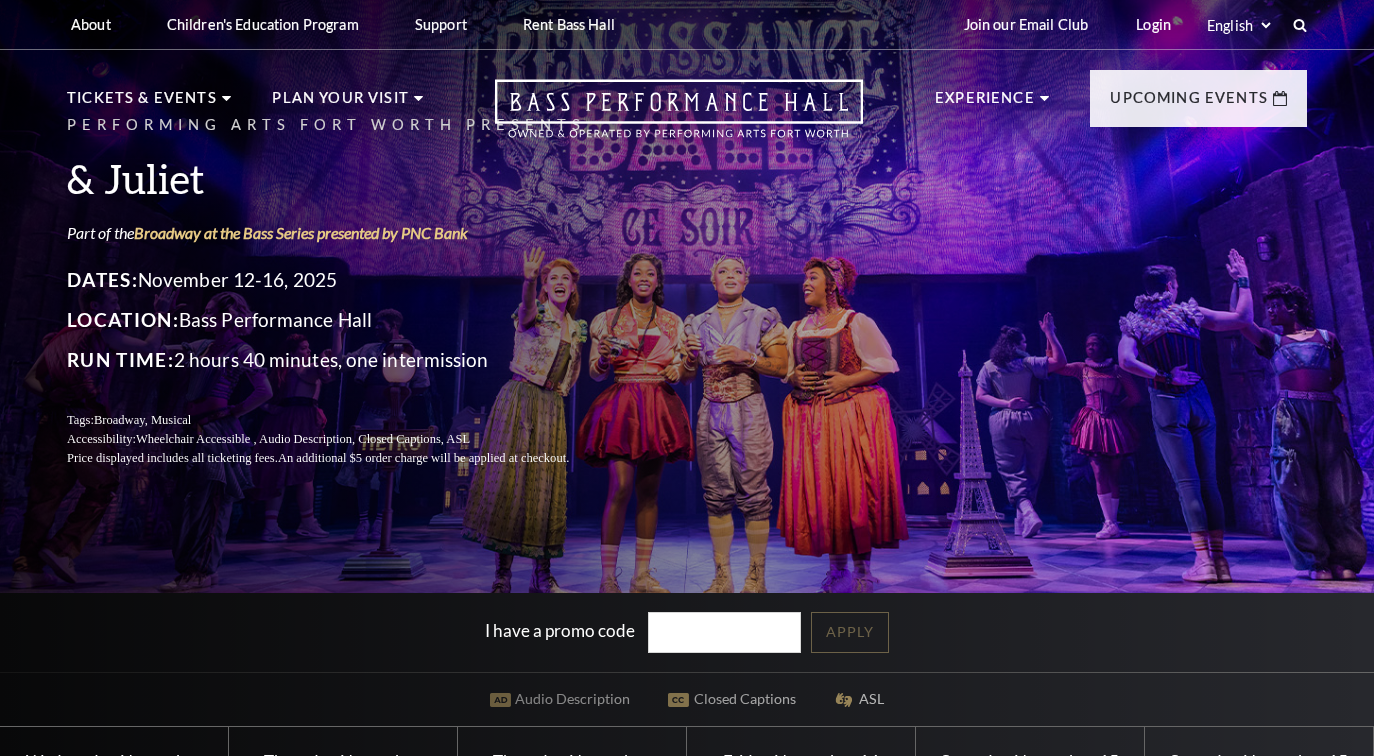 scroll, scrollTop: 0, scrollLeft: 0, axis: both 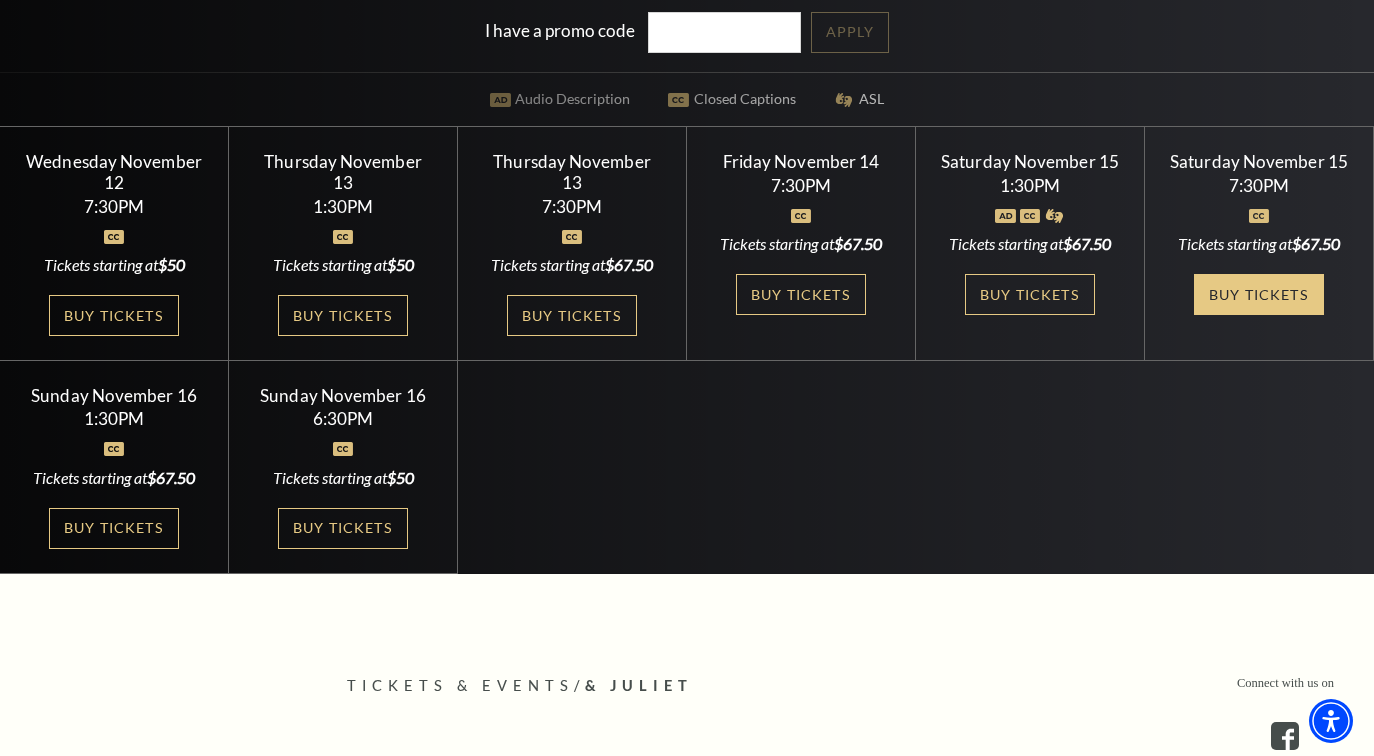 click on "Buy Tickets" at bounding box center (1259, 294) 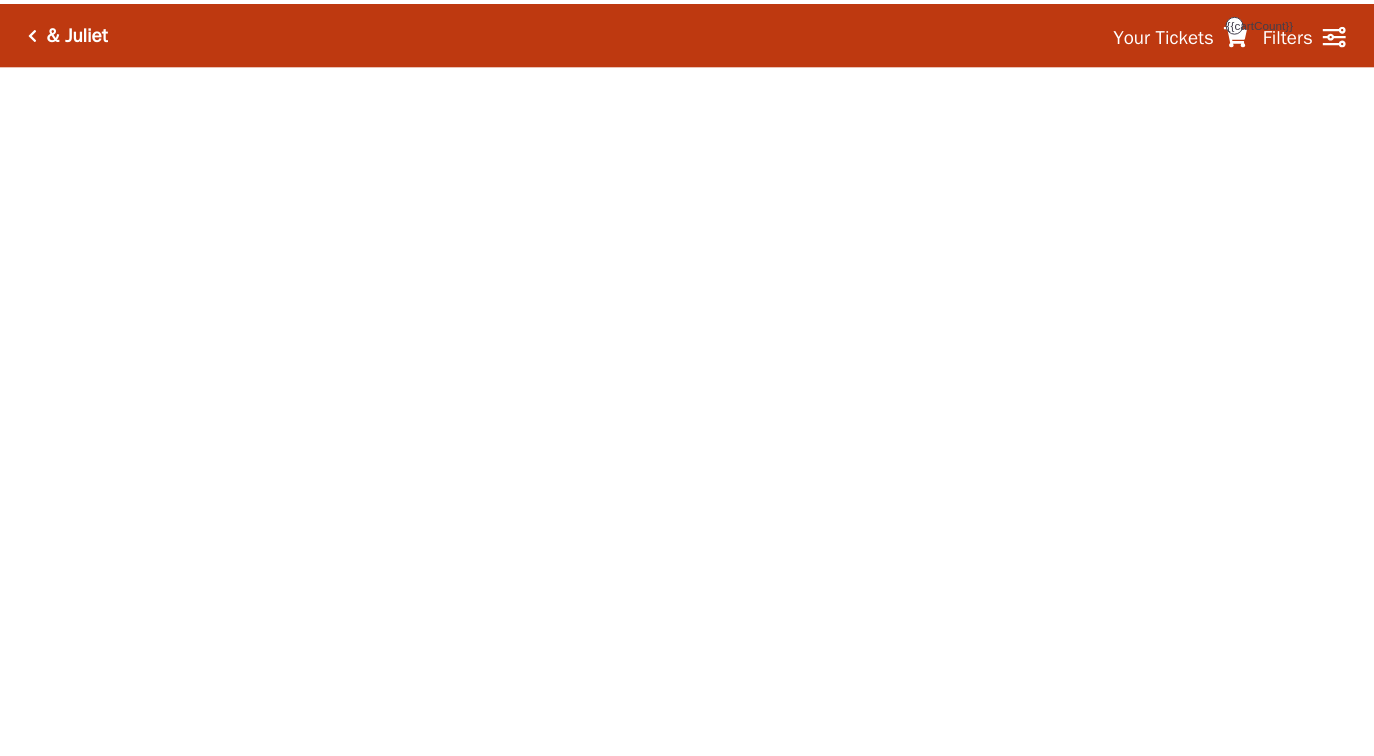 scroll, scrollTop: 0, scrollLeft: 0, axis: both 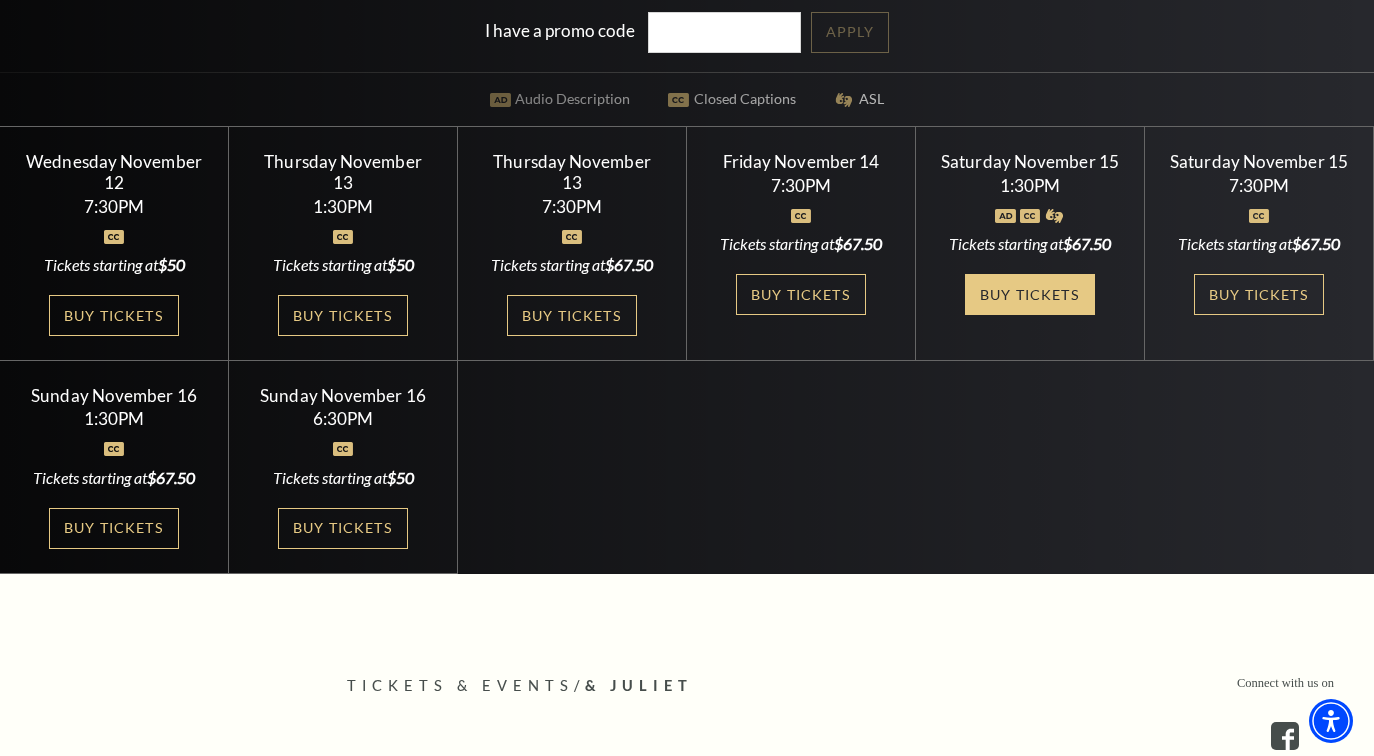 click on "Buy Tickets" at bounding box center [1030, 294] 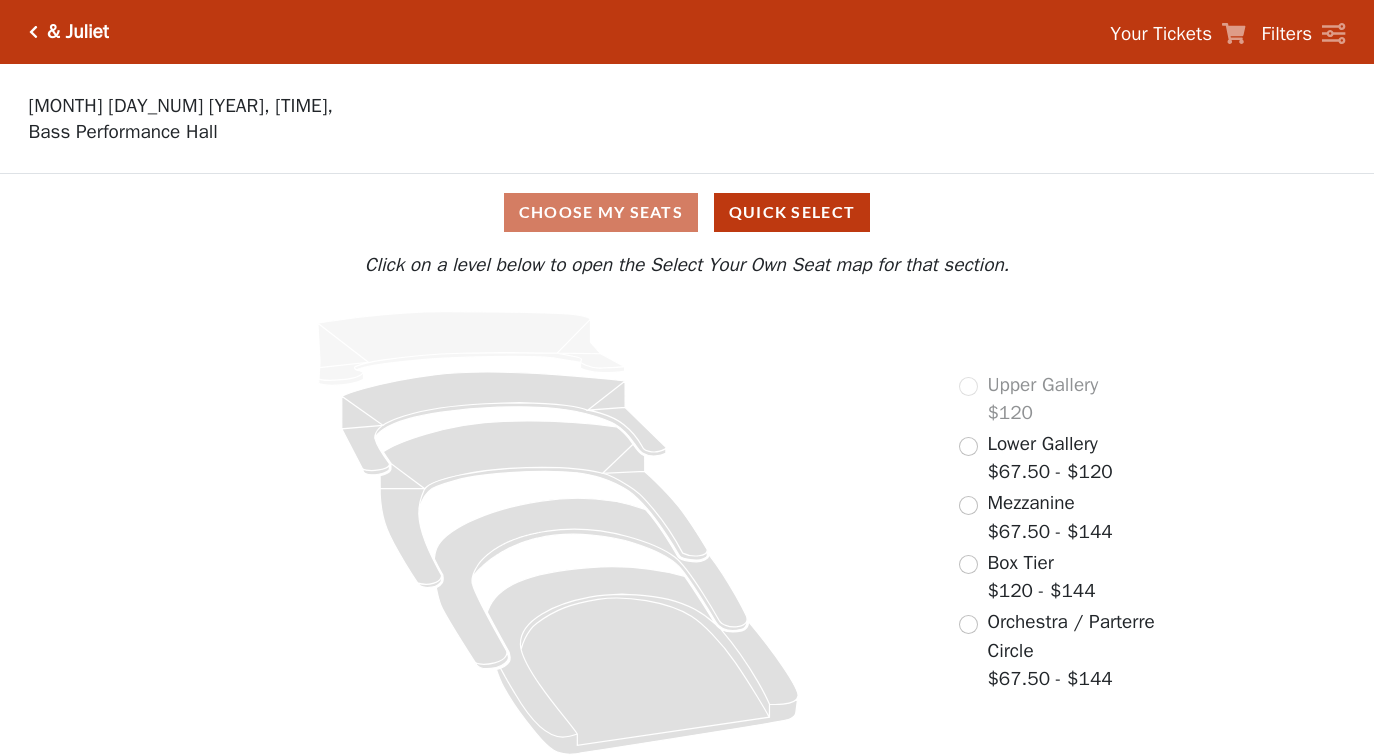 scroll, scrollTop: 0, scrollLeft: 0, axis: both 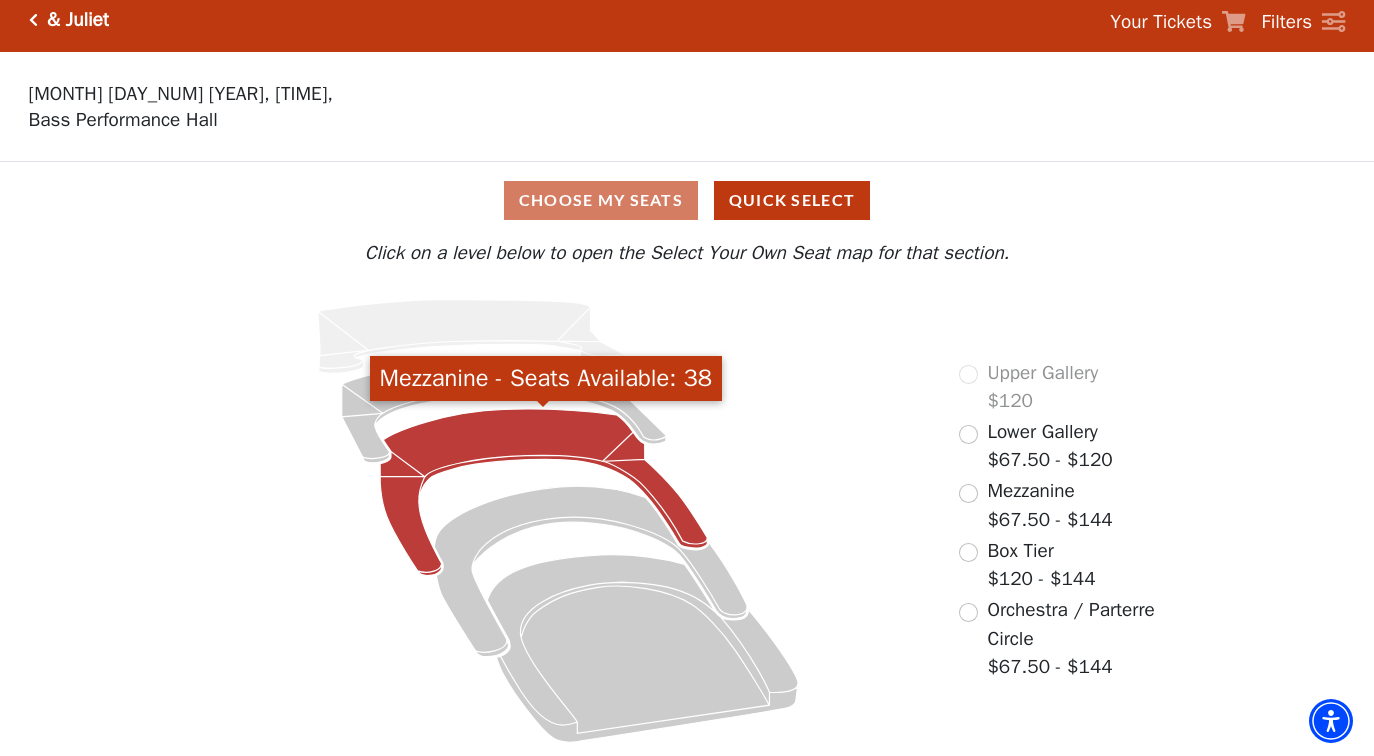 click 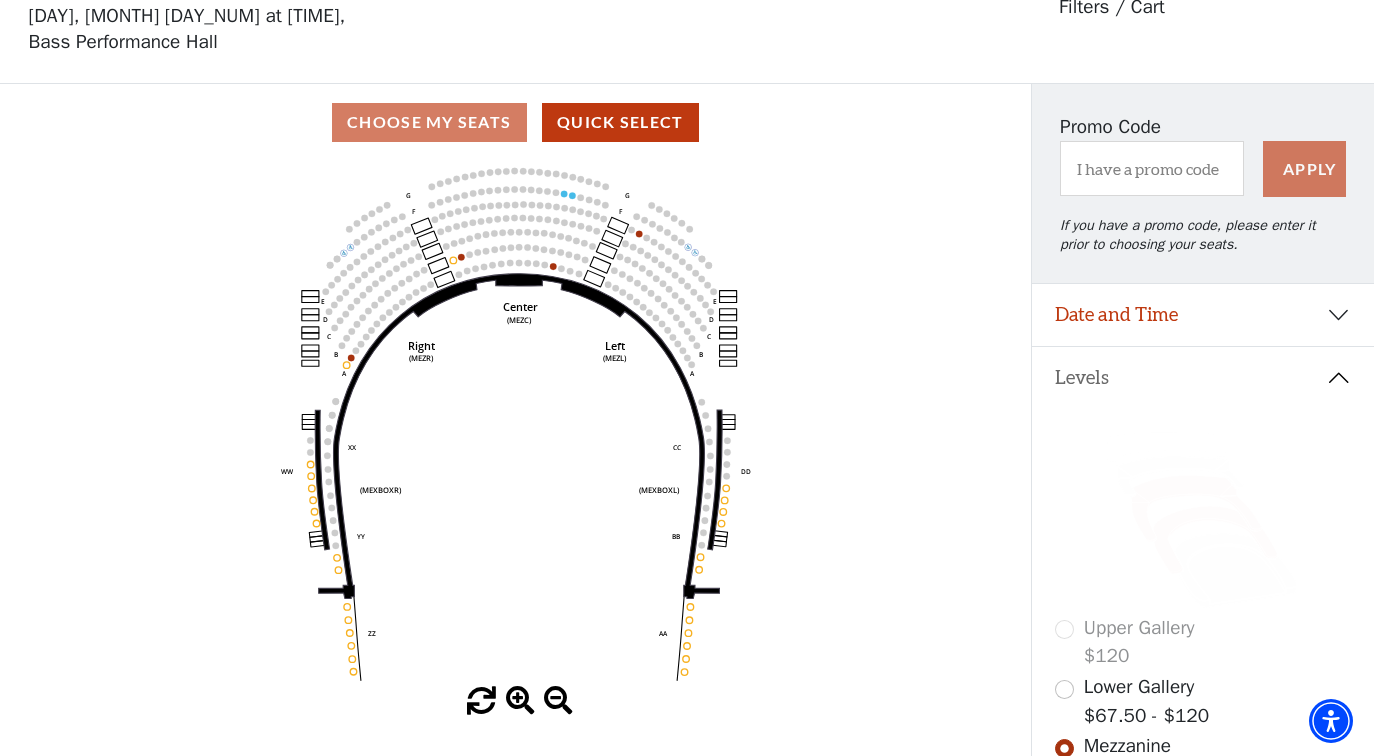 scroll, scrollTop: 93, scrollLeft: 0, axis: vertical 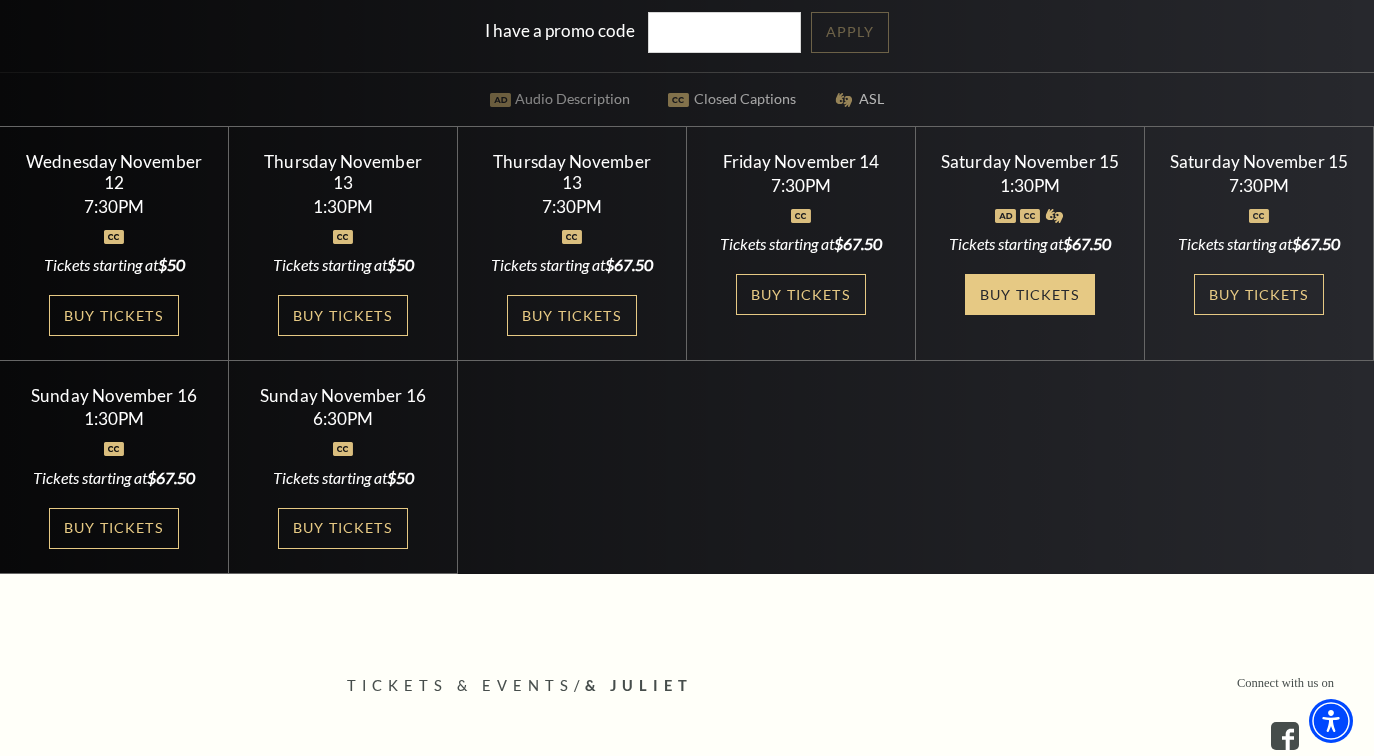 click on "Buy Tickets" at bounding box center [1030, 294] 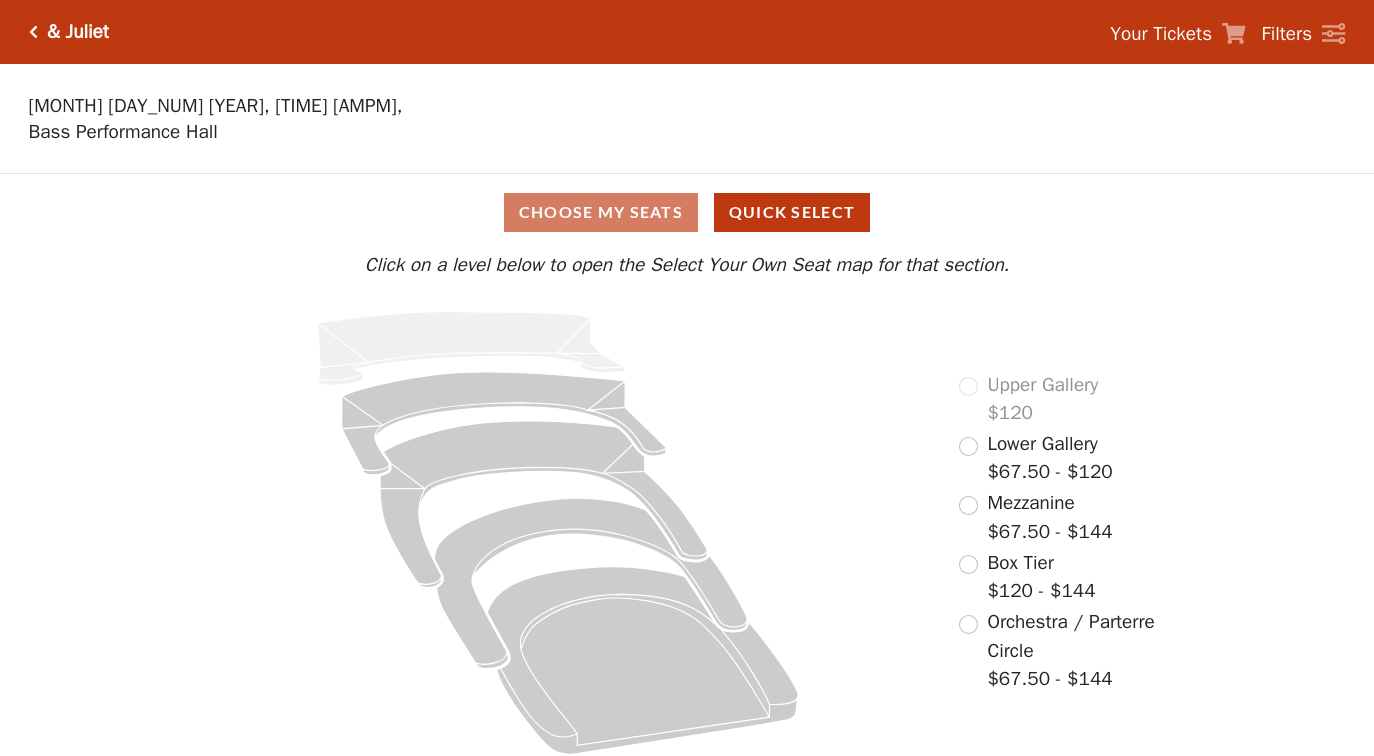 scroll, scrollTop: 0, scrollLeft: 0, axis: both 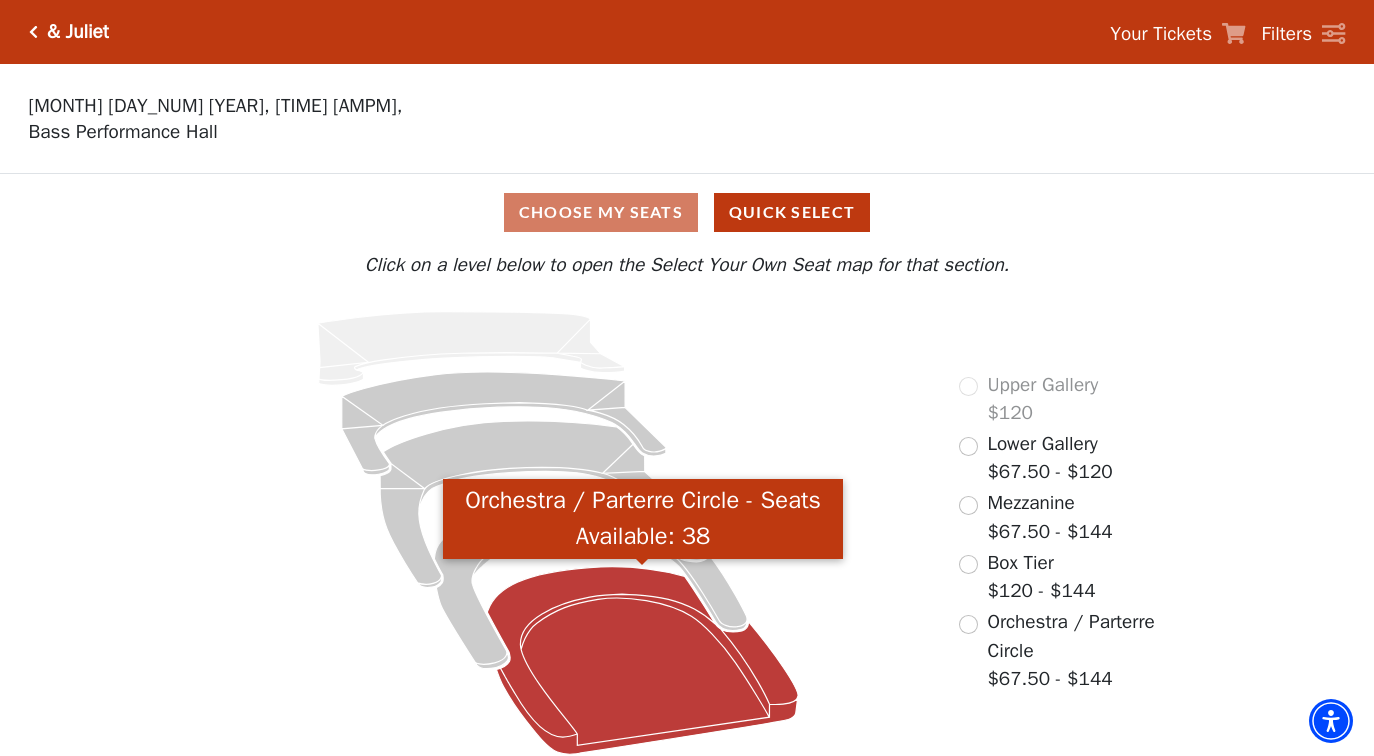 click 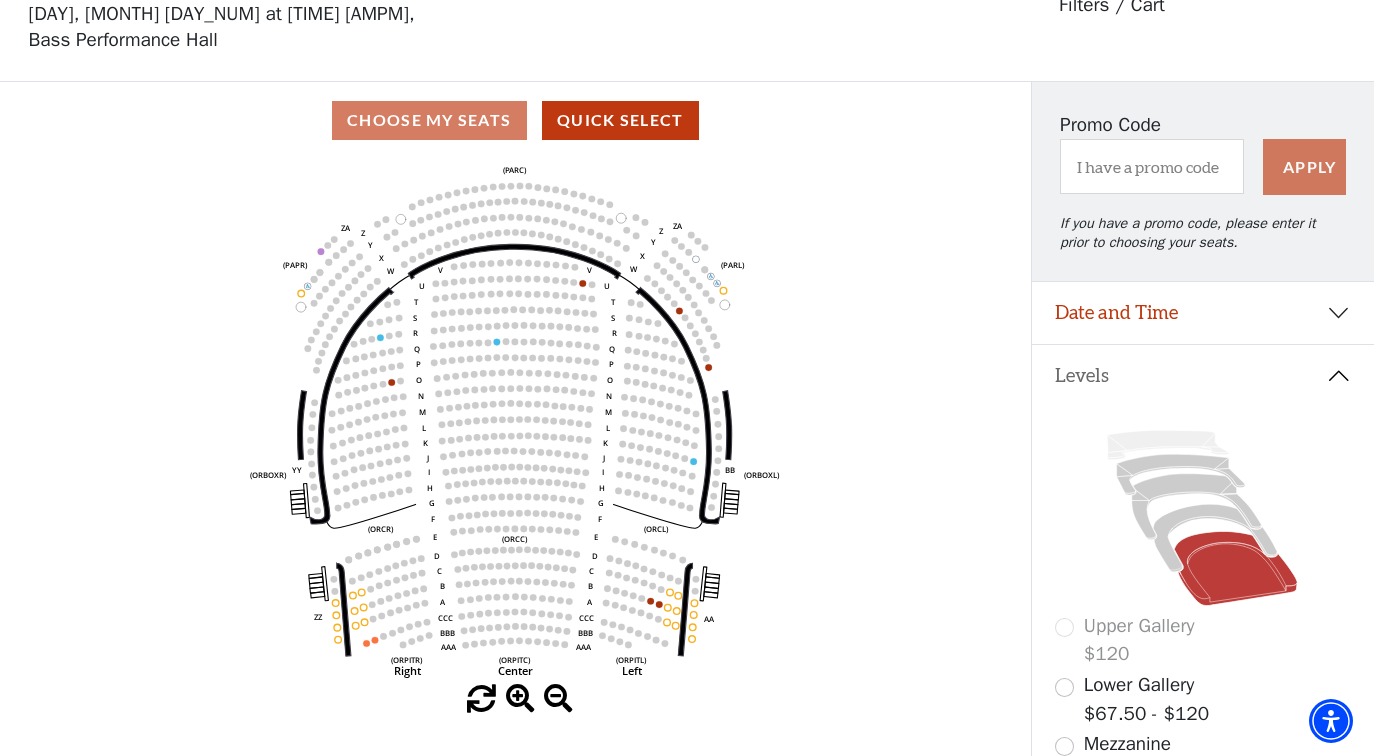 scroll, scrollTop: 93, scrollLeft: 0, axis: vertical 